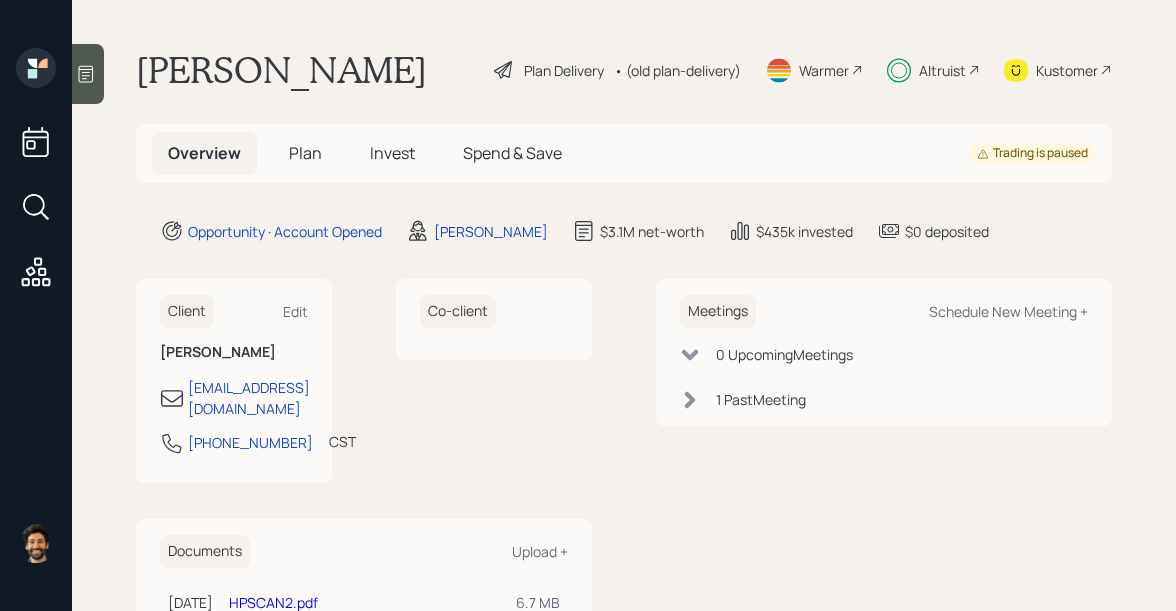 scroll, scrollTop: 0, scrollLeft: 0, axis: both 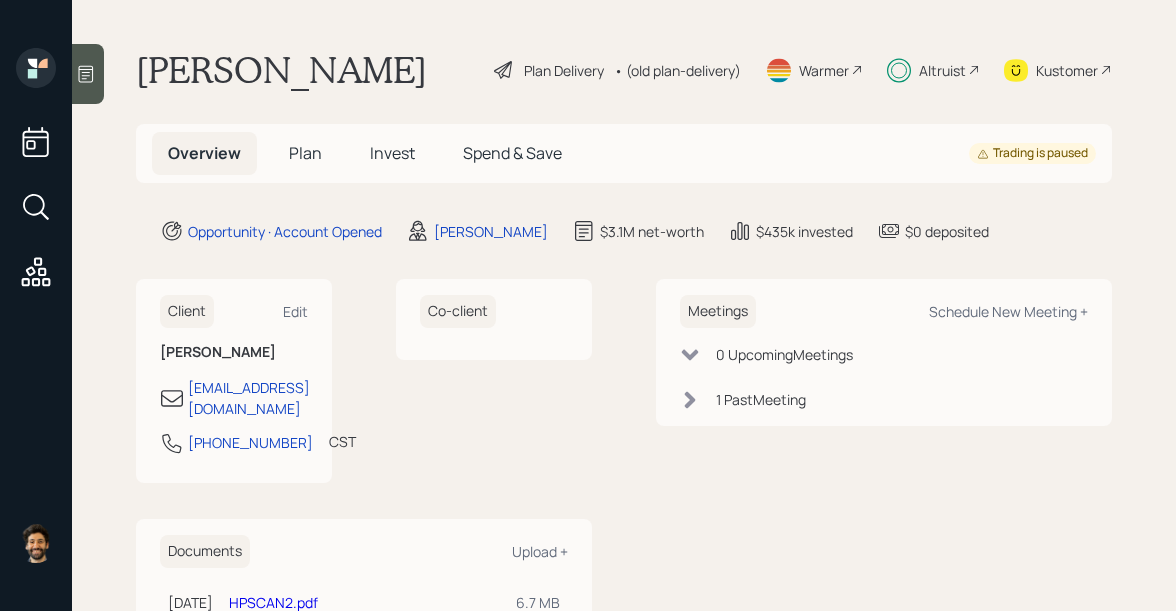 click on "• (old plan-delivery)" at bounding box center [677, 70] 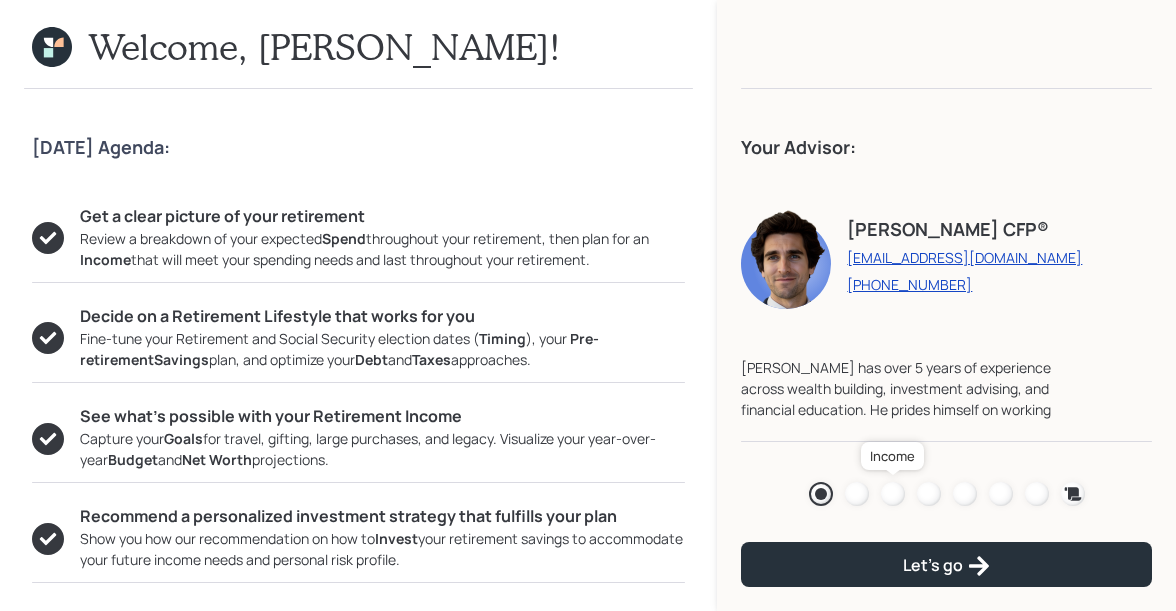 click at bounding box center [893, 494] 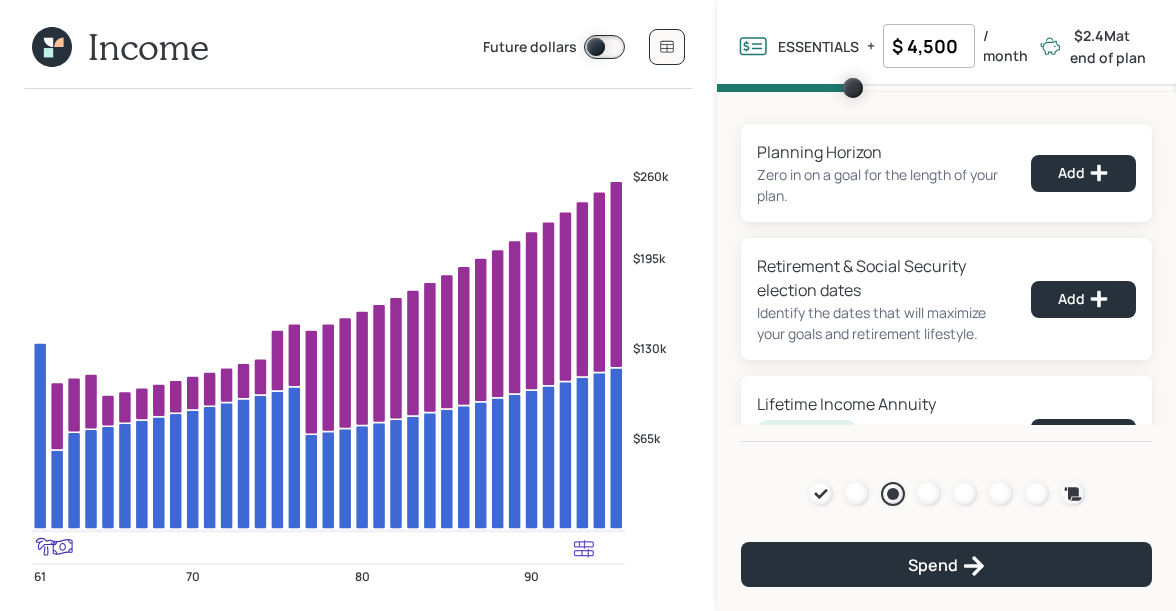 click 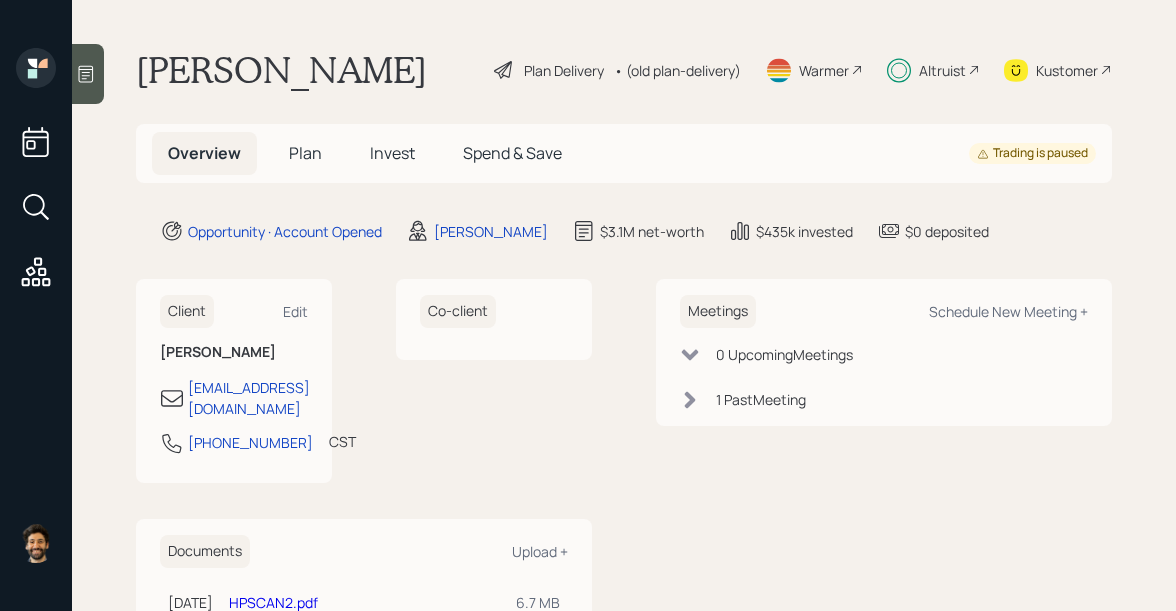 click on "Plan" at bounding box center [305, 153] 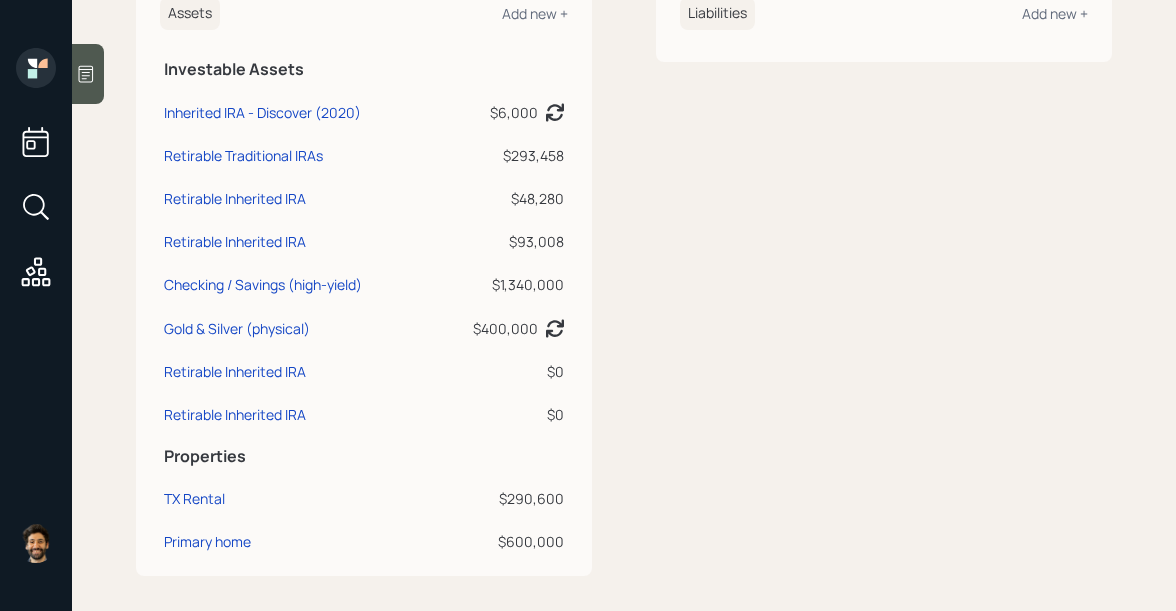 scroll, scrollTop: 545, scrollLeft: 0, axis: vertical 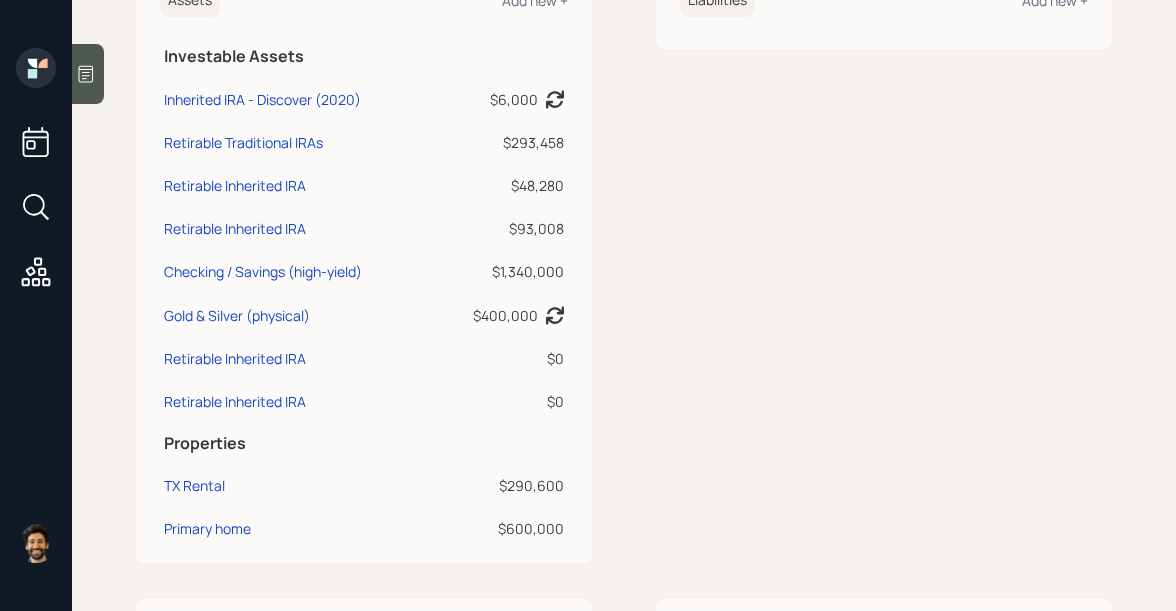 click on "$1,340,000" at bounding box center [502, 271] 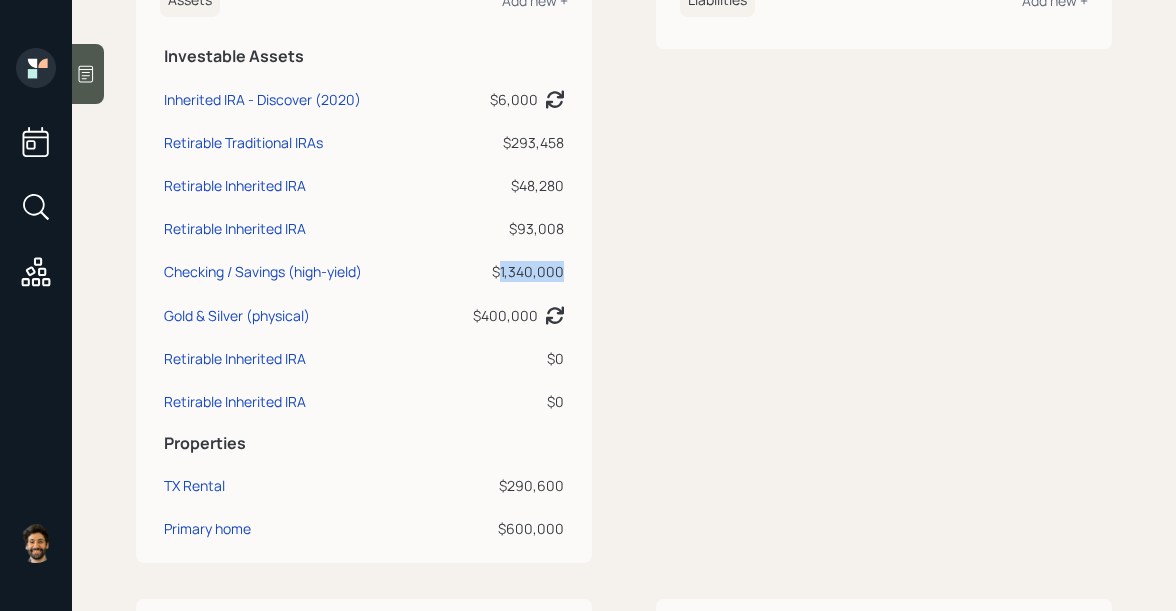 click on "$1,340,000" at bounding box center (502, 271) 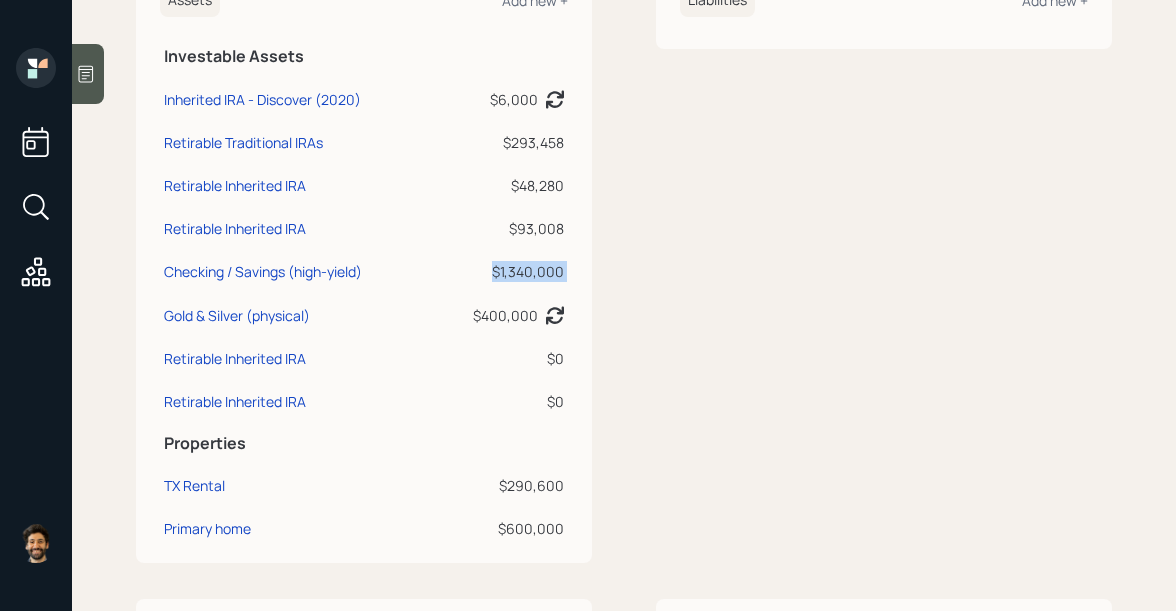 click on "$1,340,000" at bounding box center [502, 271] 